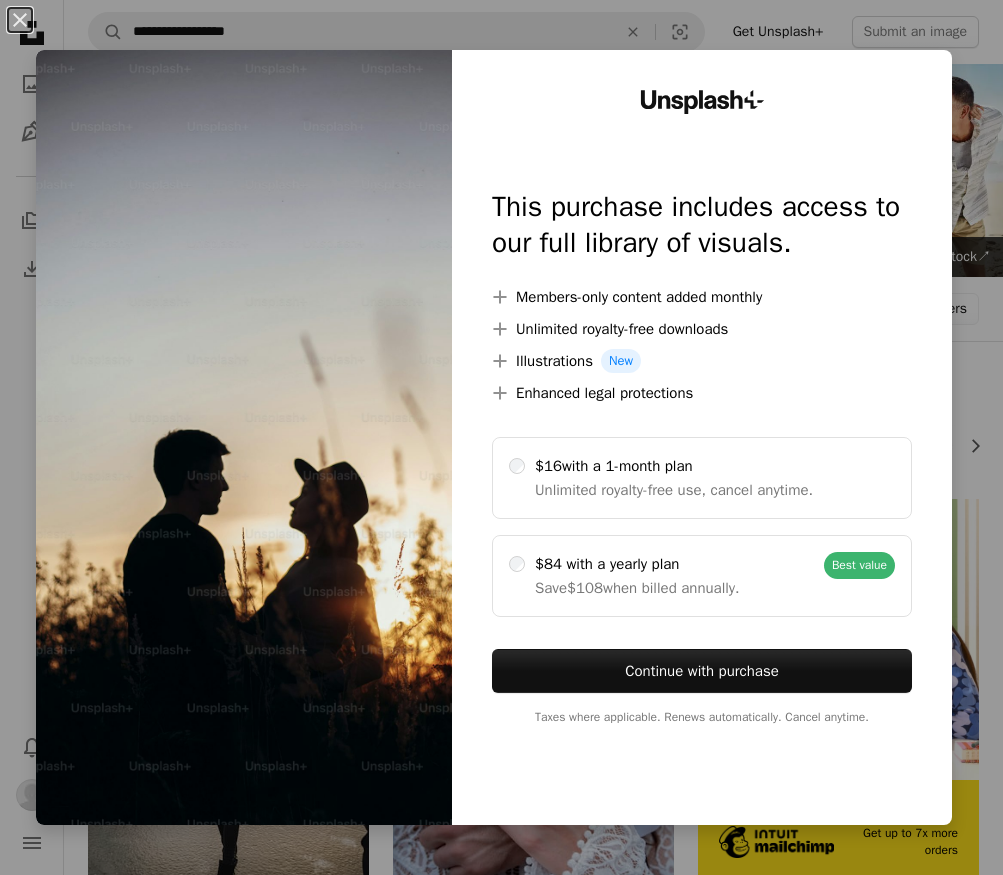 scroll, scrollTop: 822, scrollLeft: 0, axis: vertical 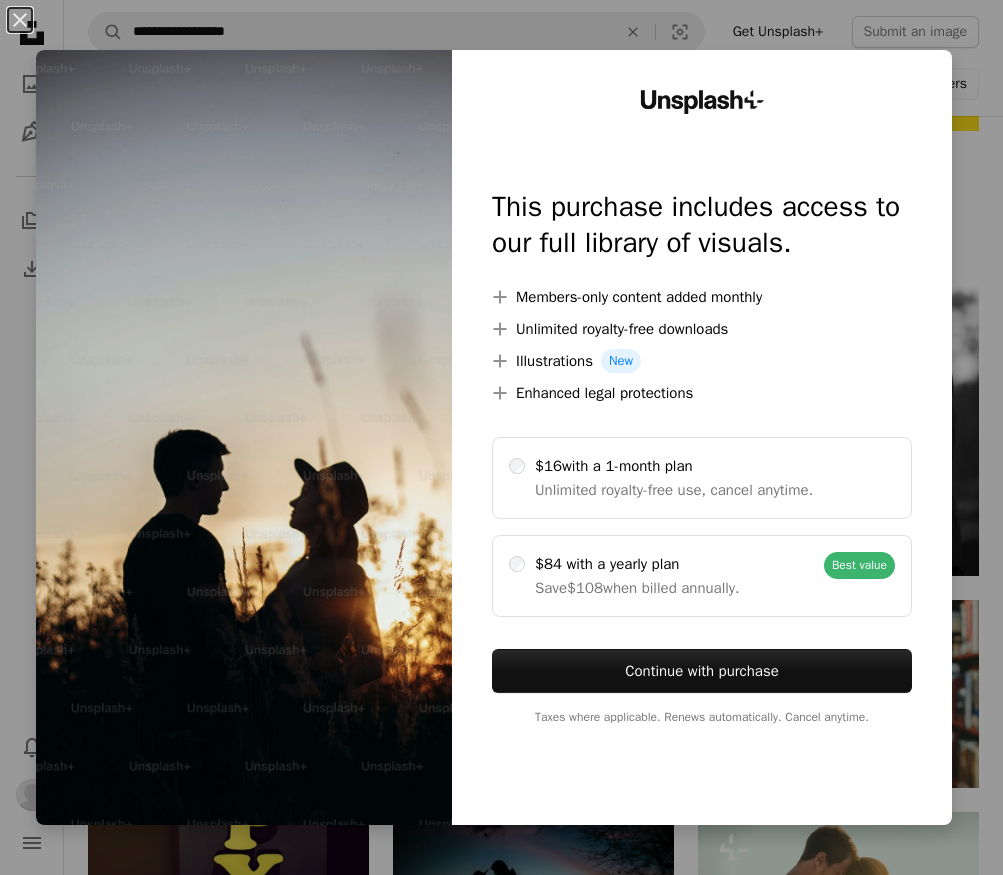 click on "Unsplash+ This purchase includes access to our full library of visuals. A plus sign Members-only content added monthly A plus sign Unlimited royalty-free downloads A plus sign Illustrations  New A plus sign Enhanced legal protections $16  with a 1-month plan Unlimited royalty-free use, cancel anytime. $84   with a yearly plan Save  $108  when billed annually. Best value Continue with purchase Taxes where applicable. Renews automatically. Cancel anytime." at bounding box center (702, 437) 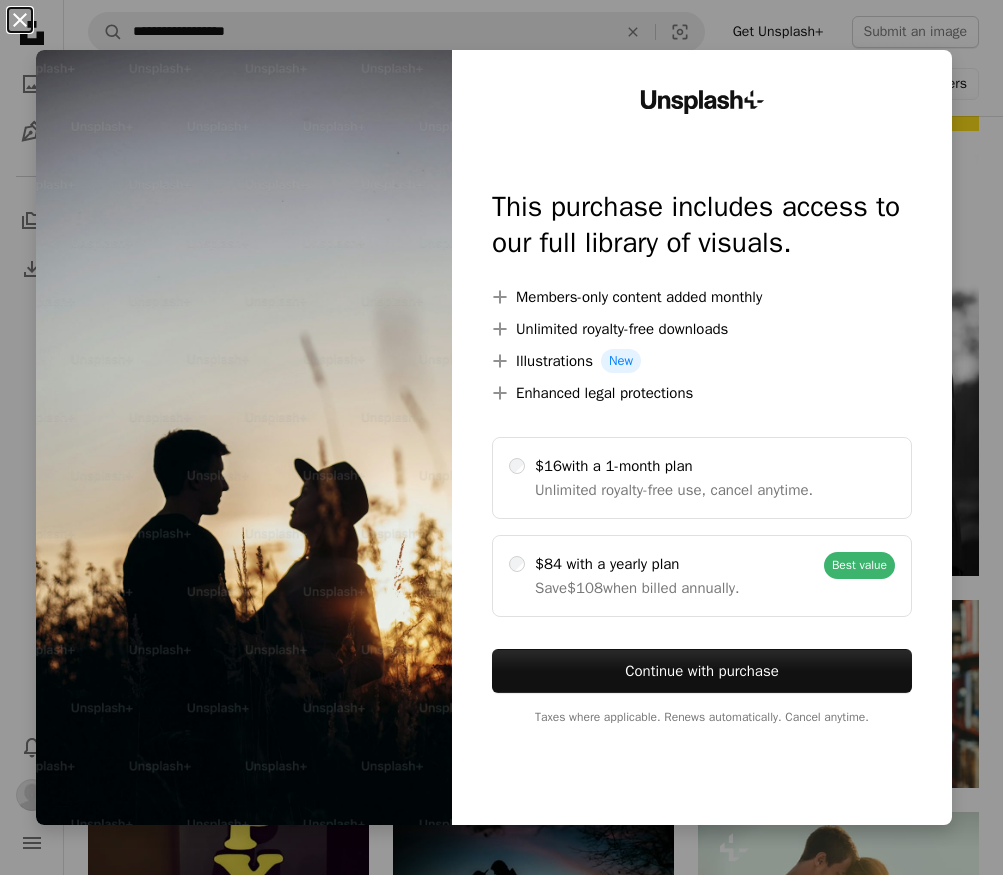 click on "An X shape" at bounding box center (20, 20) 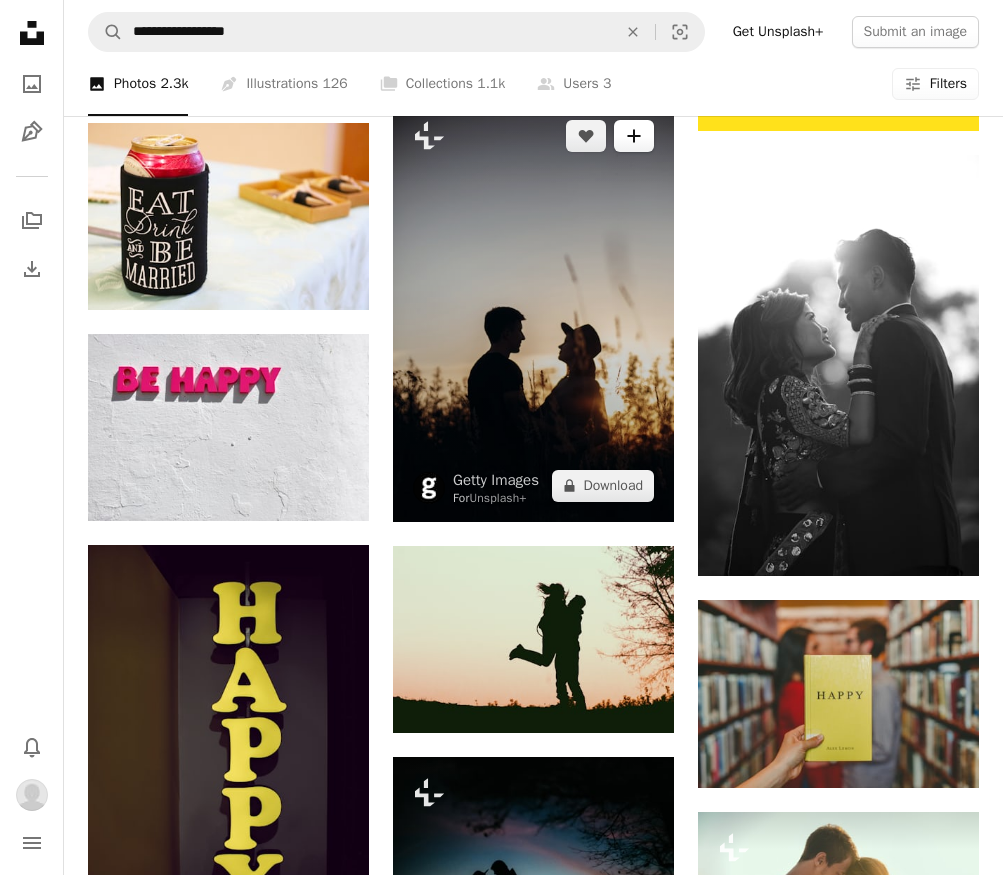 click on "A plus sign" 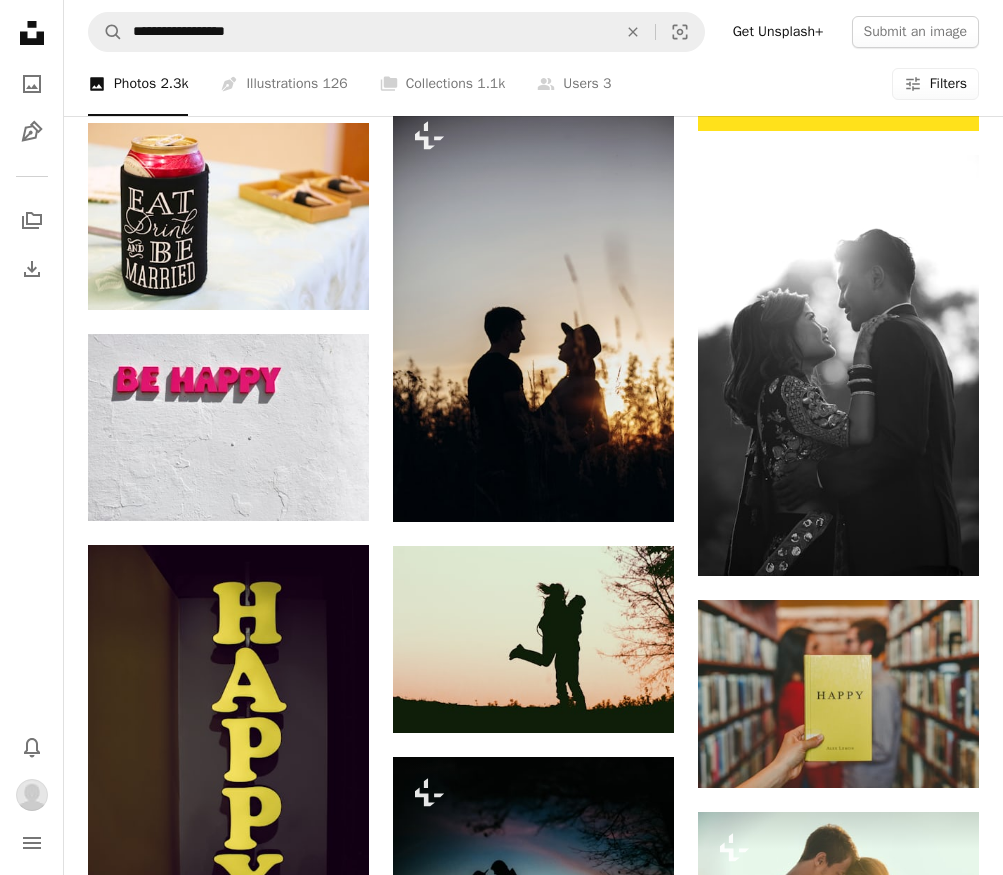 click on "A lock LOVE" at bounding box center (650, 3412) 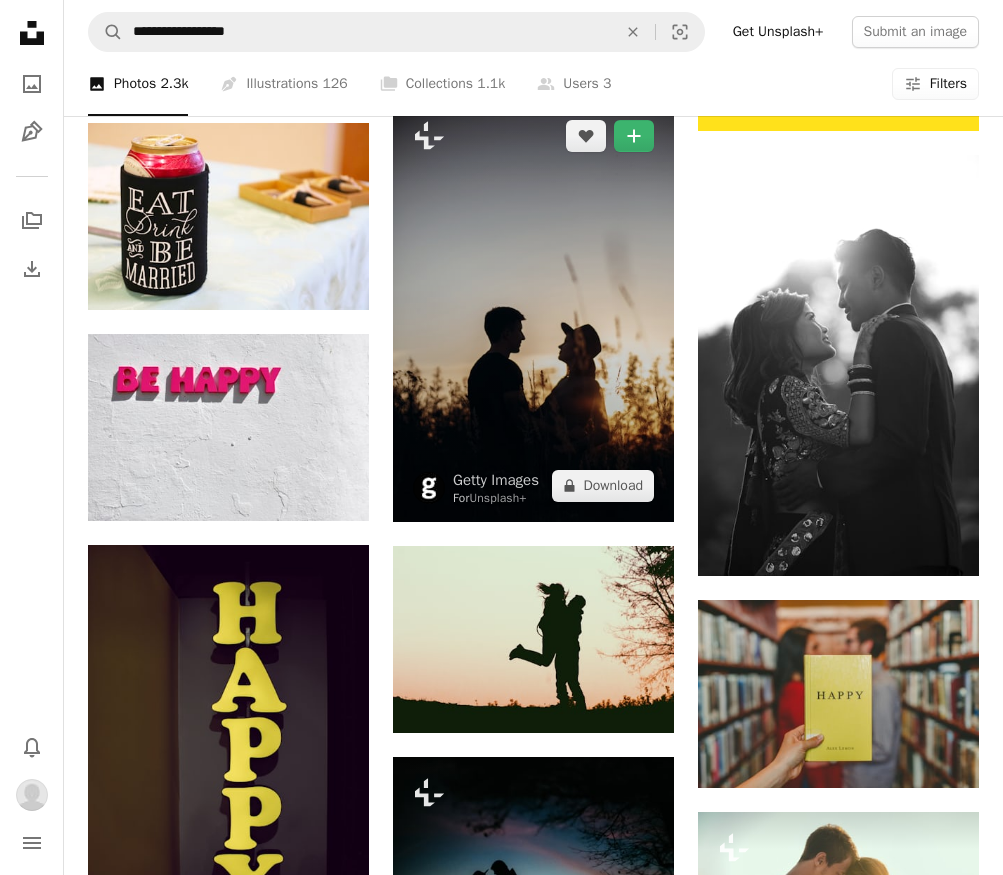 click at bounding box center [533, 311] 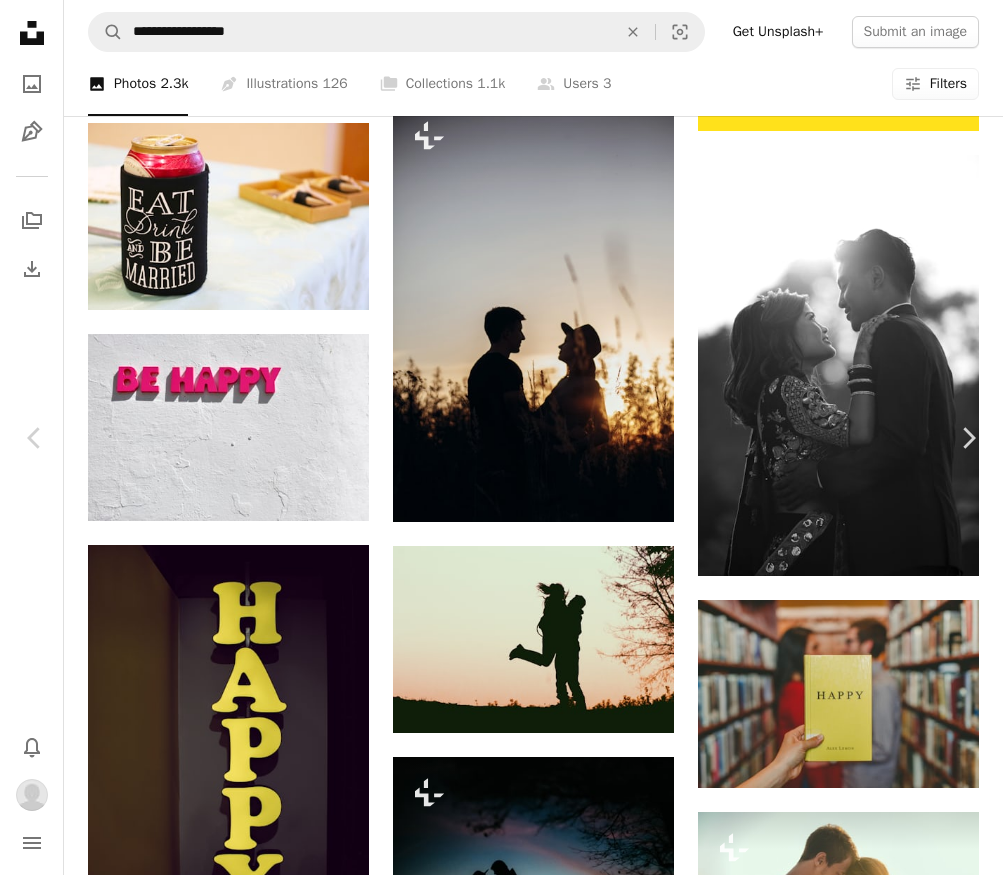 click on "A lock   Download" at bounding box center (842, 2988) 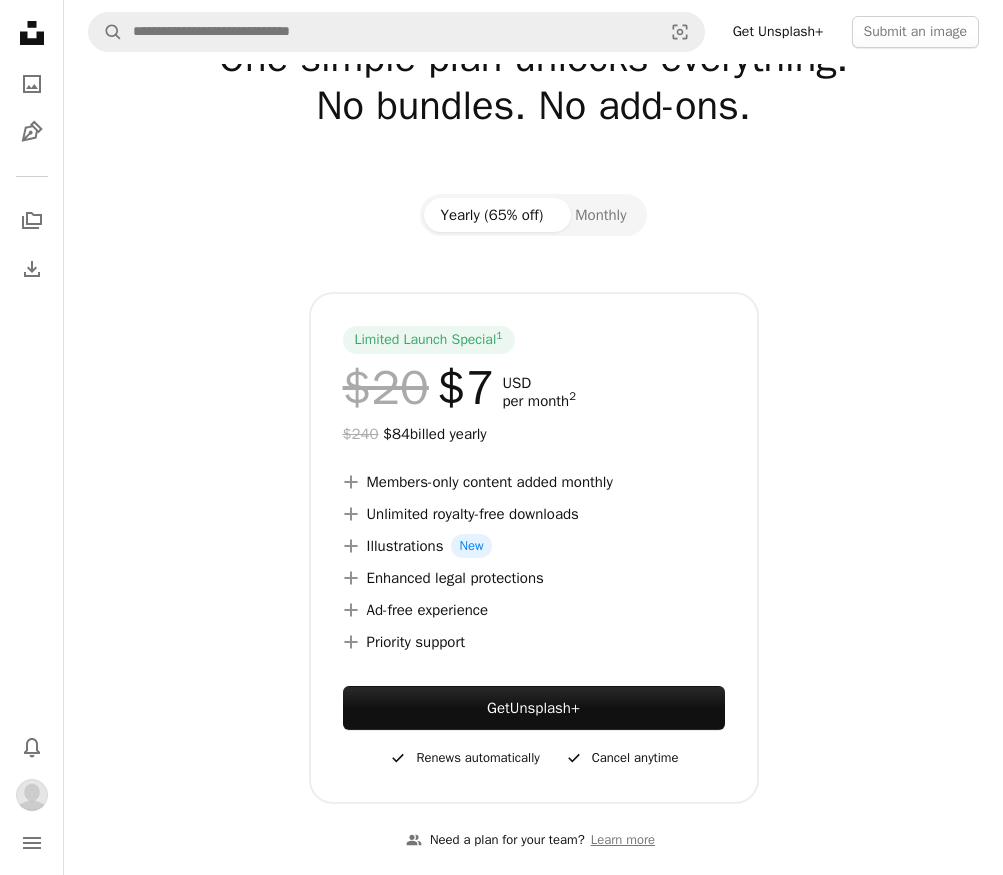 scroll, scrollTop: 105, scrollLeft: 0, axis: vertical 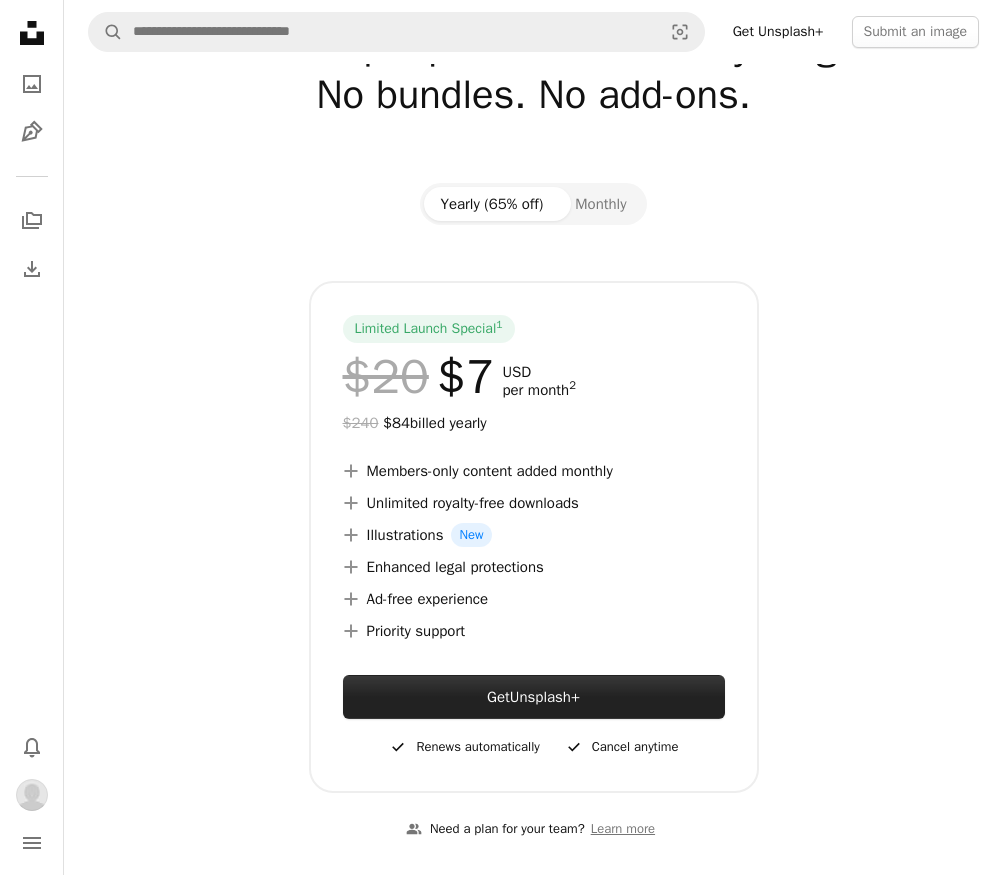 click on "Unsplash+" at bounding box center (545, 697) 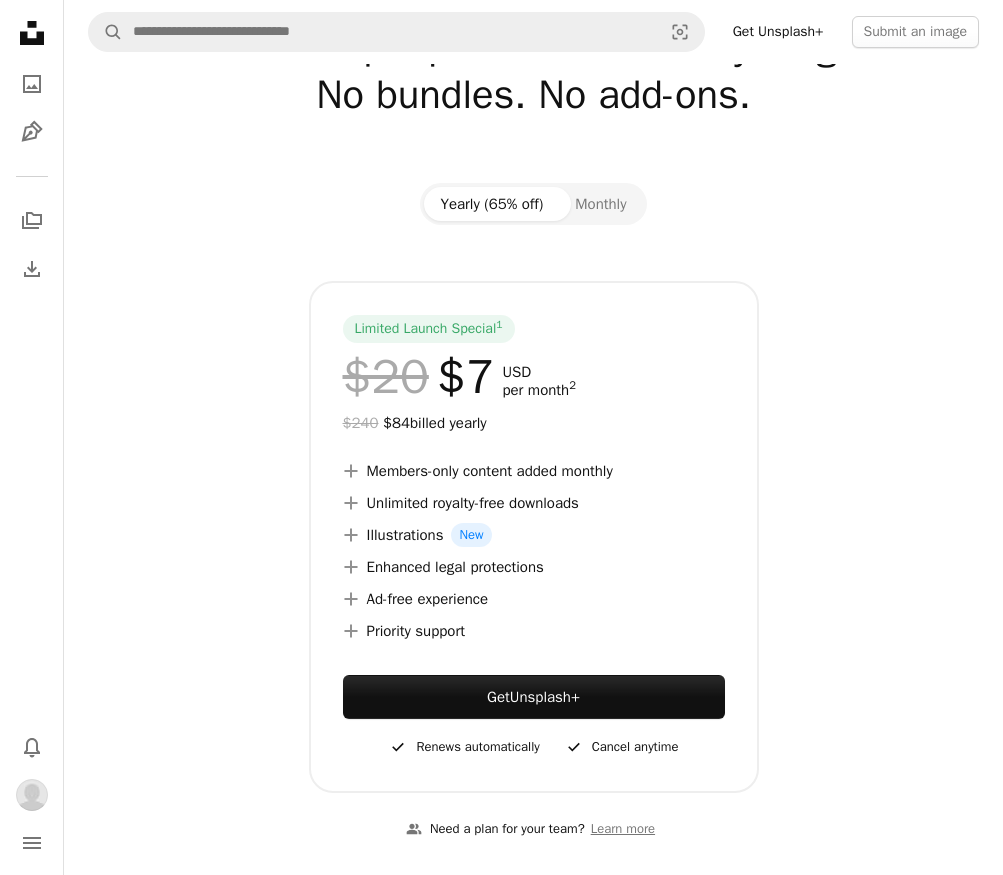 click 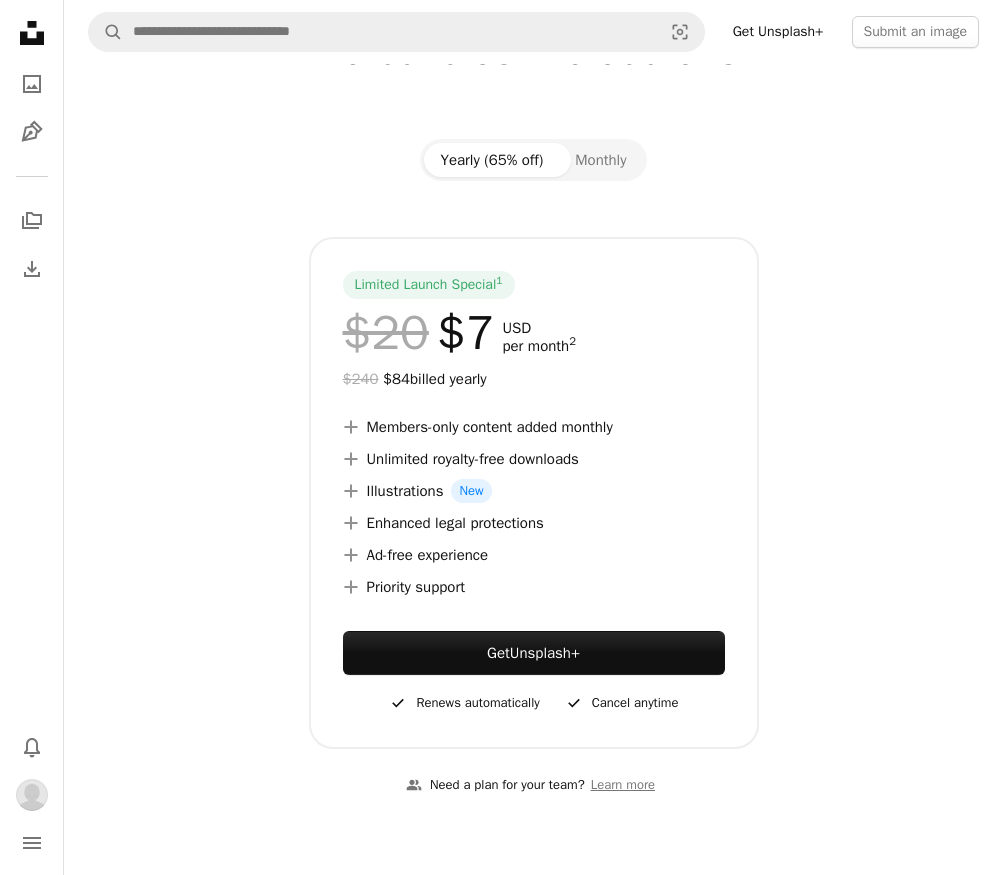 scroll, scrollTop: 161, scrollLeft: 0, axis: vertical 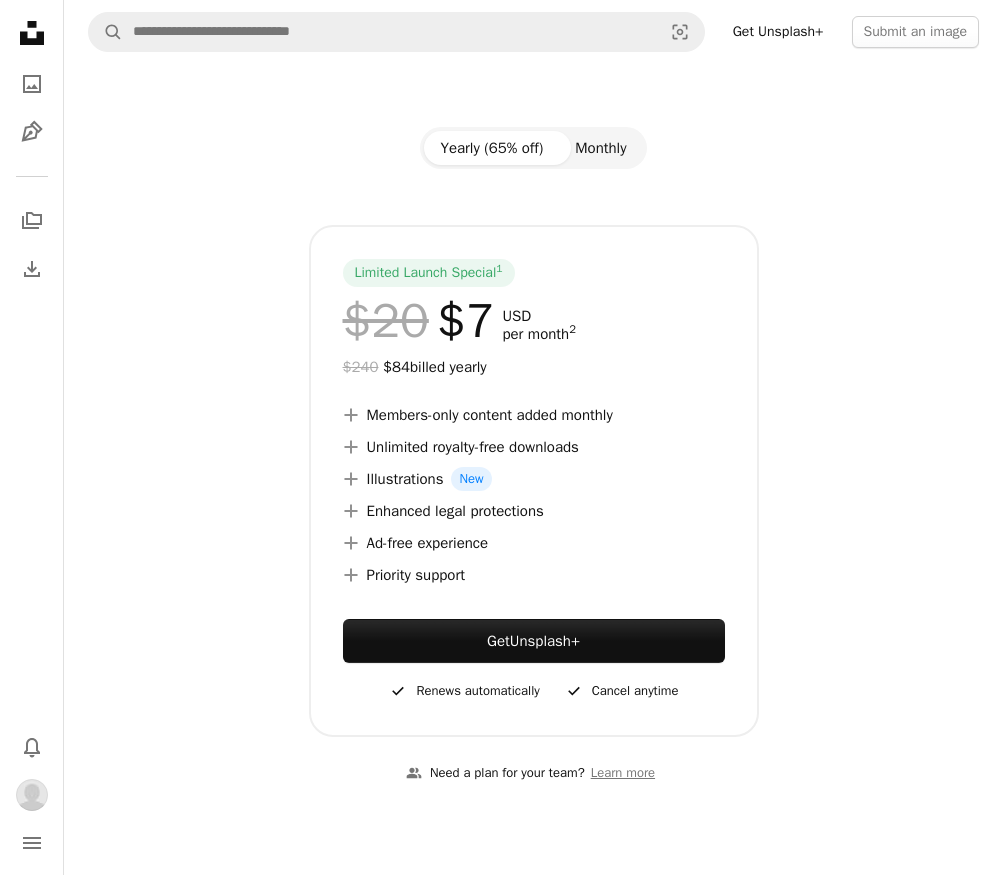 click on "Monthly" at bounding box center [600, 148] 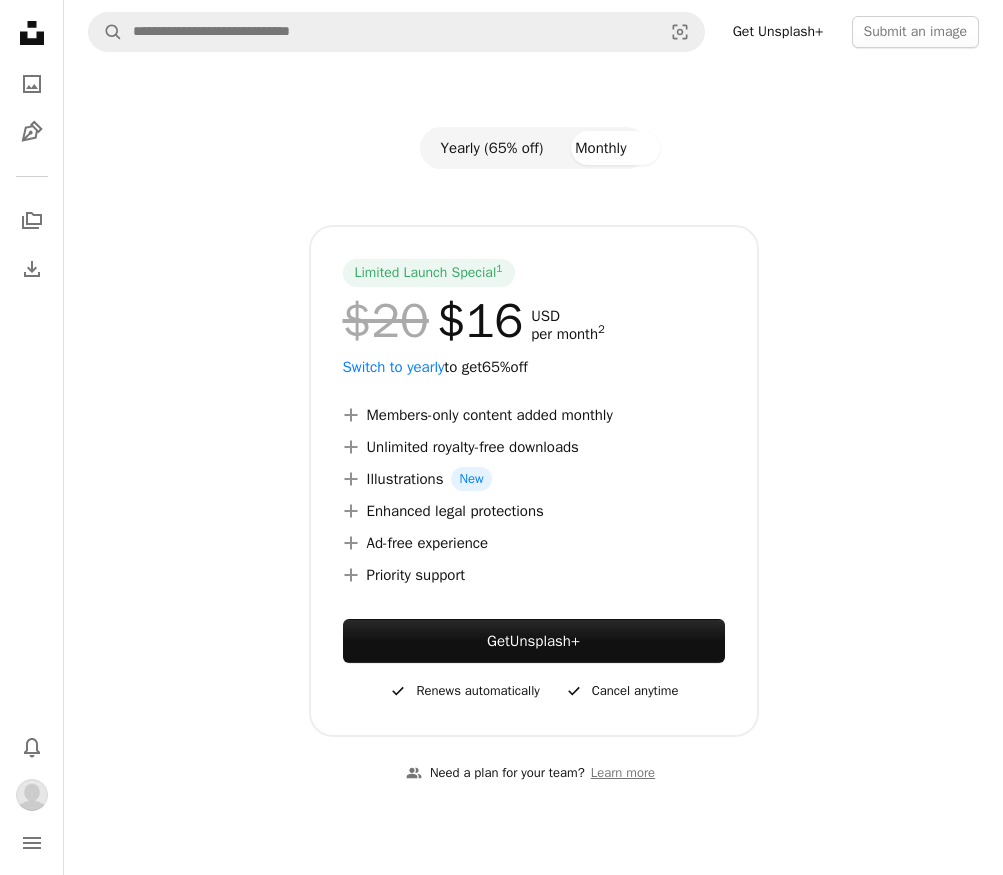 click on "Yearly (65% off)" at bounding box center [491, 148] 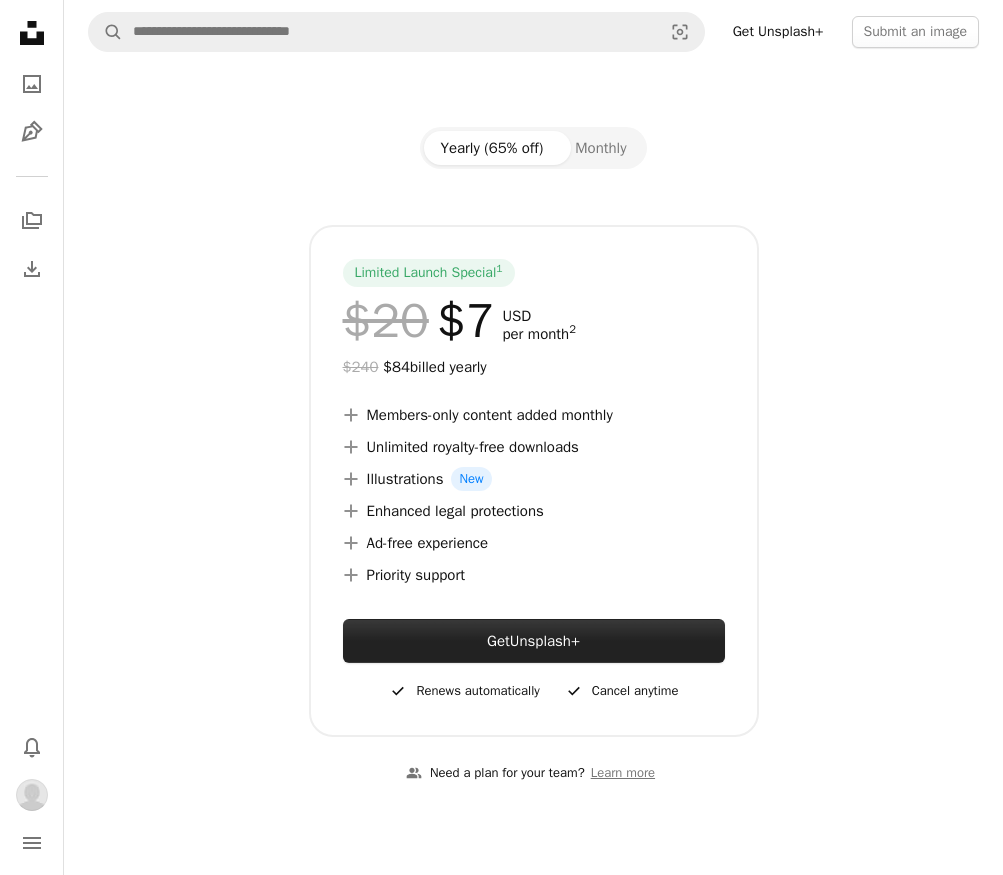 click on "Unsplash+" at bounding box center (545, 641) 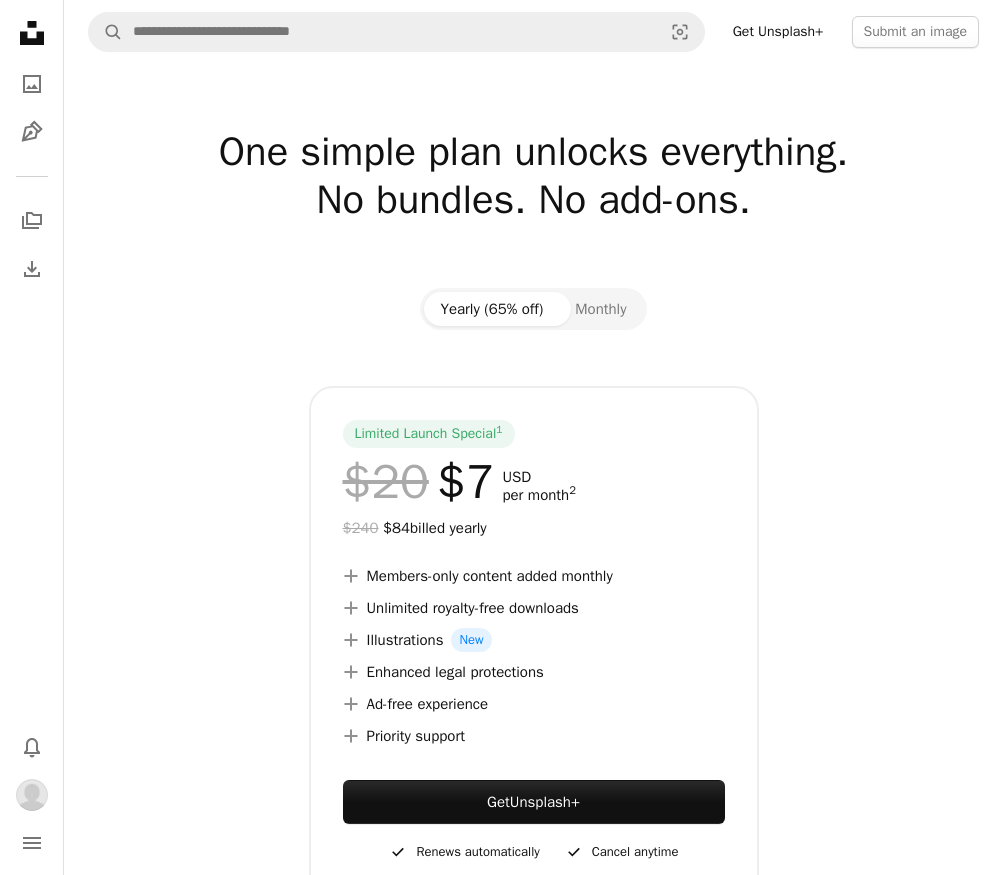 scroll, scrollTop: 0, scrollLeft: 0, axis: both 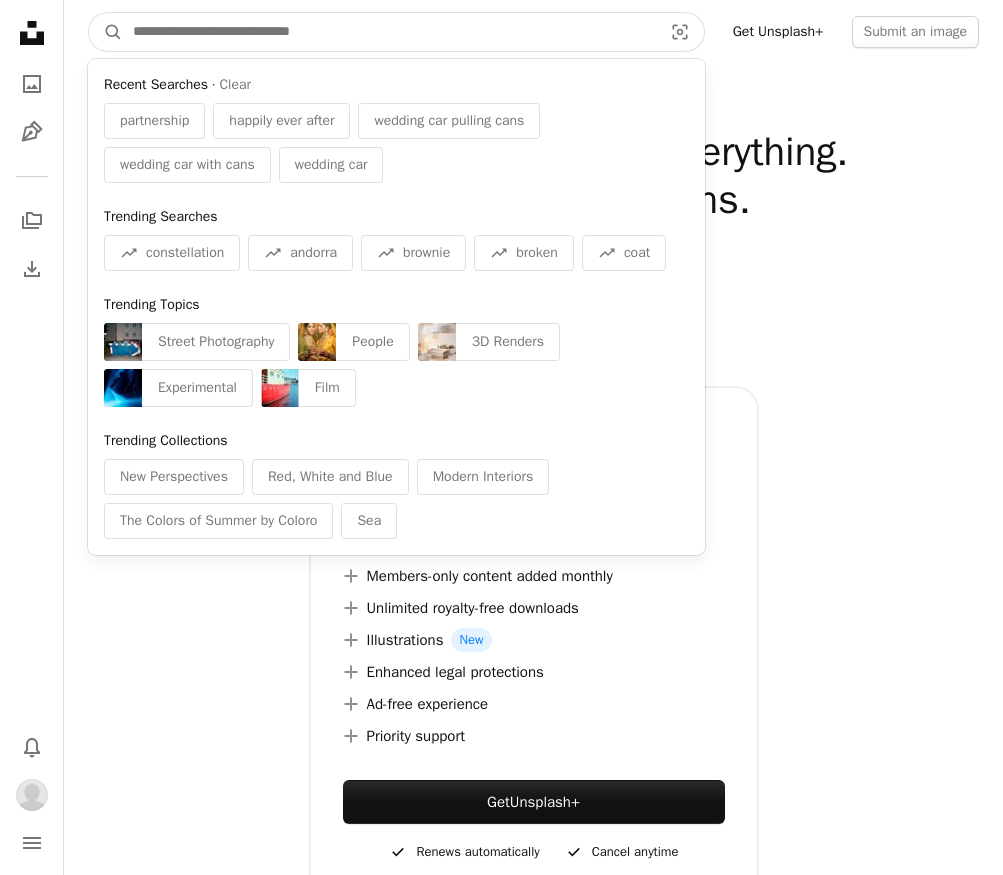 click at bounding box center [389, 32] 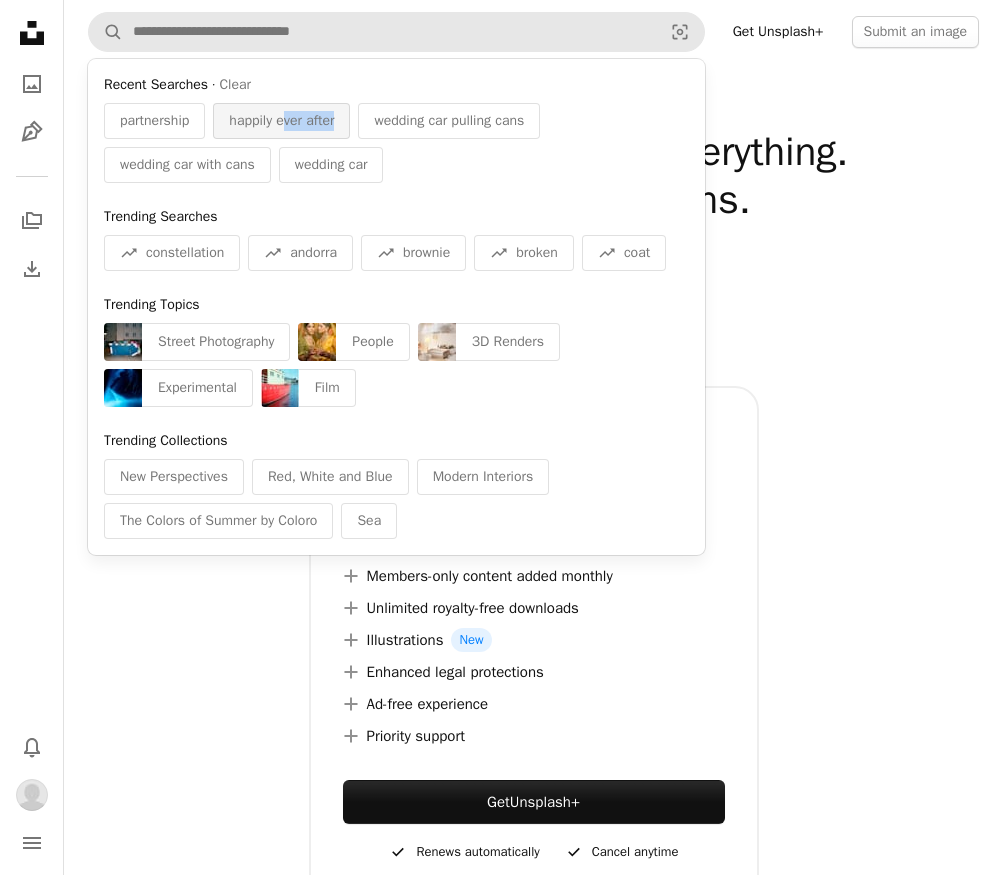 click on "happily ever after" at bounding box center [281, 121] 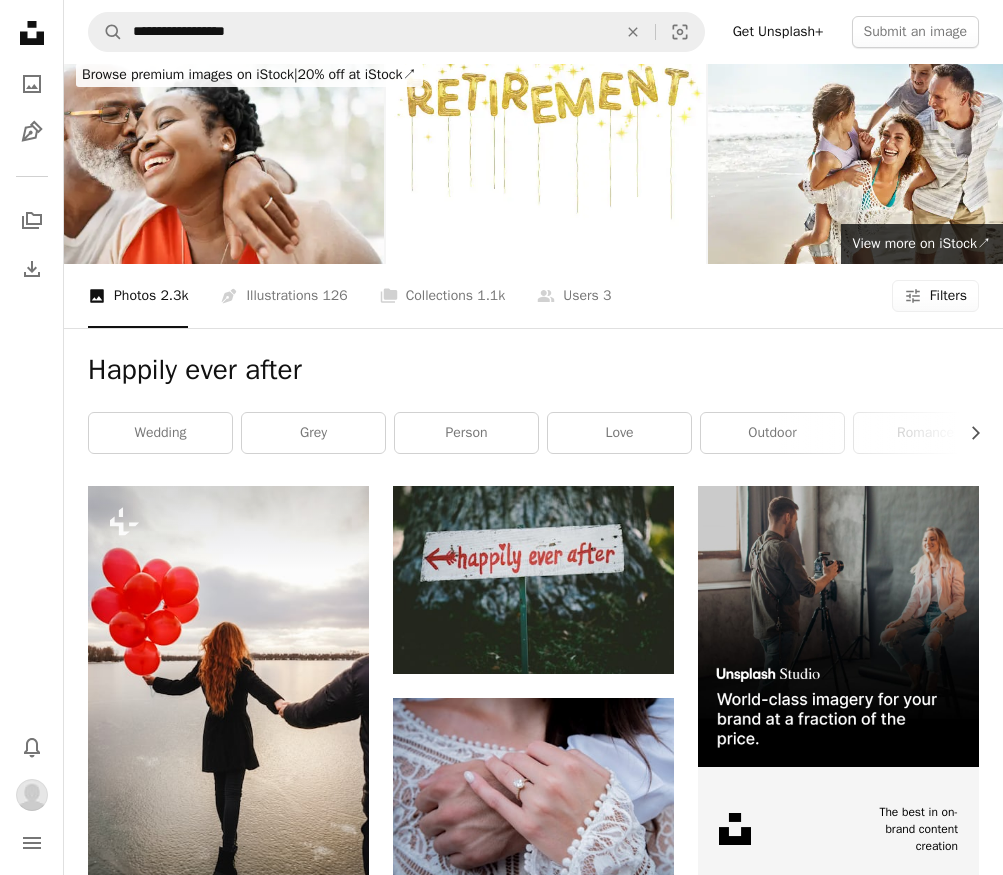 scroll, scrollTop: 14, scrollLeft: 0, axis: vertical 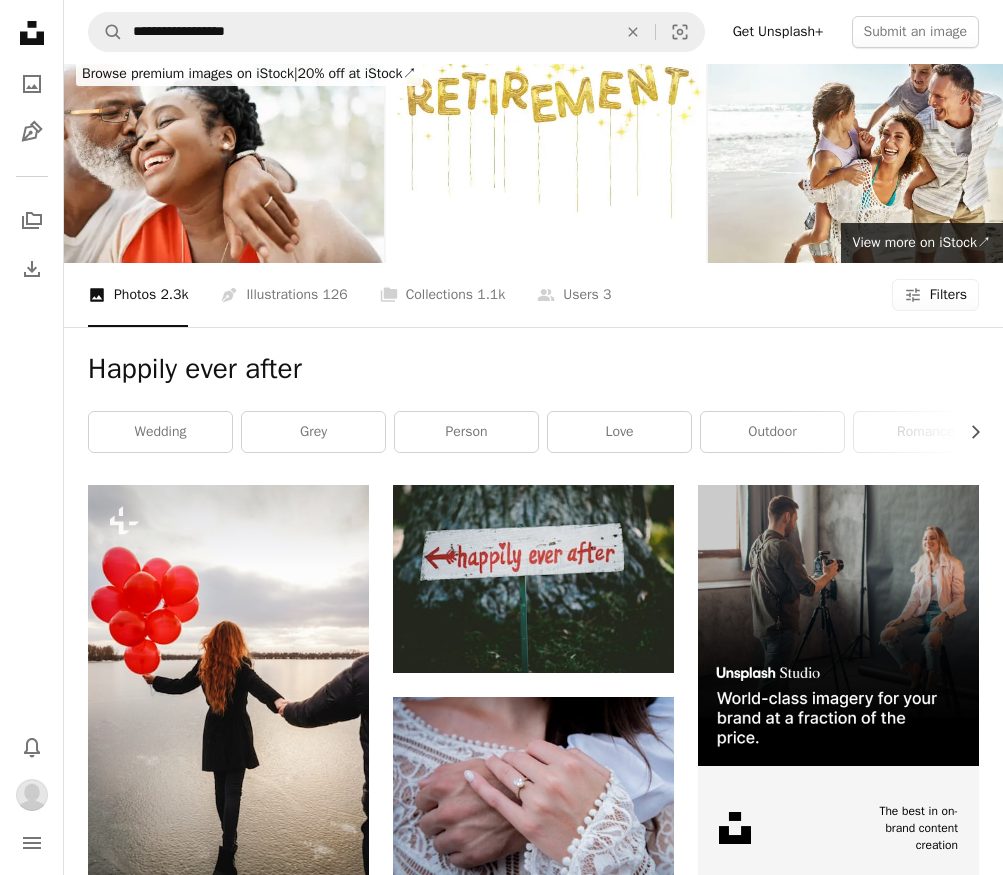 click on "Filters" at bounding box center [948, 295] 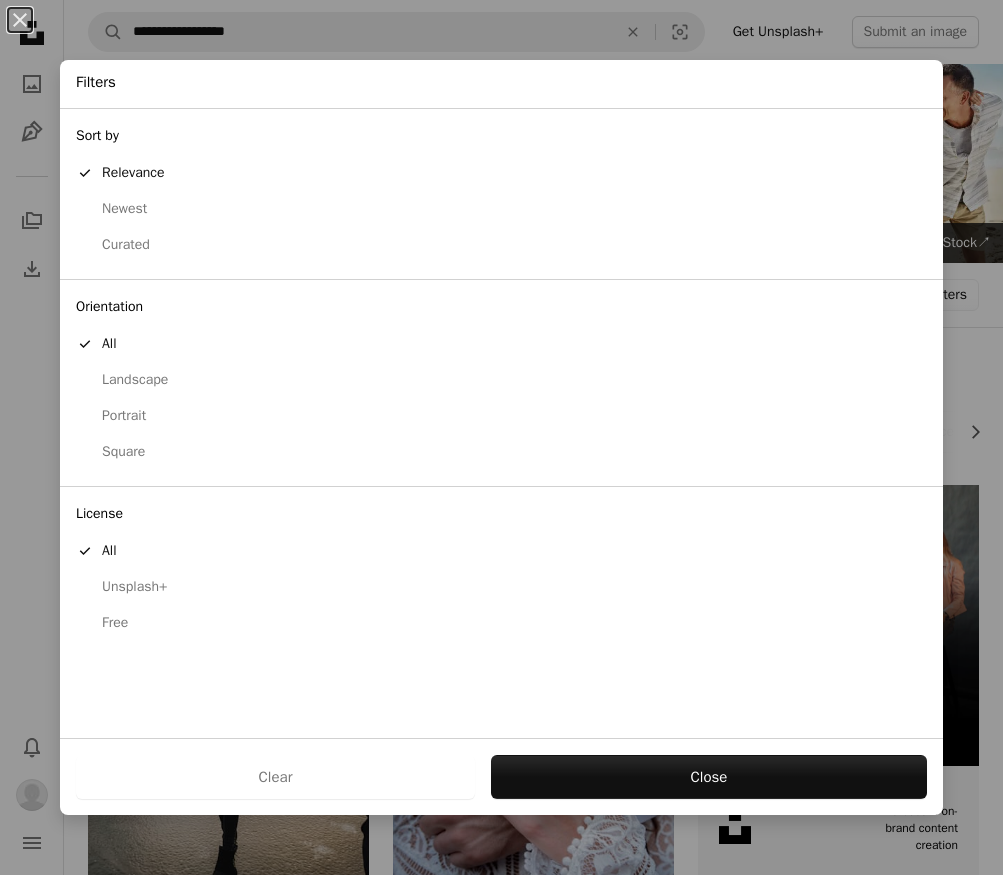 click on "Unsplash+" at bounding box center (501, 587) 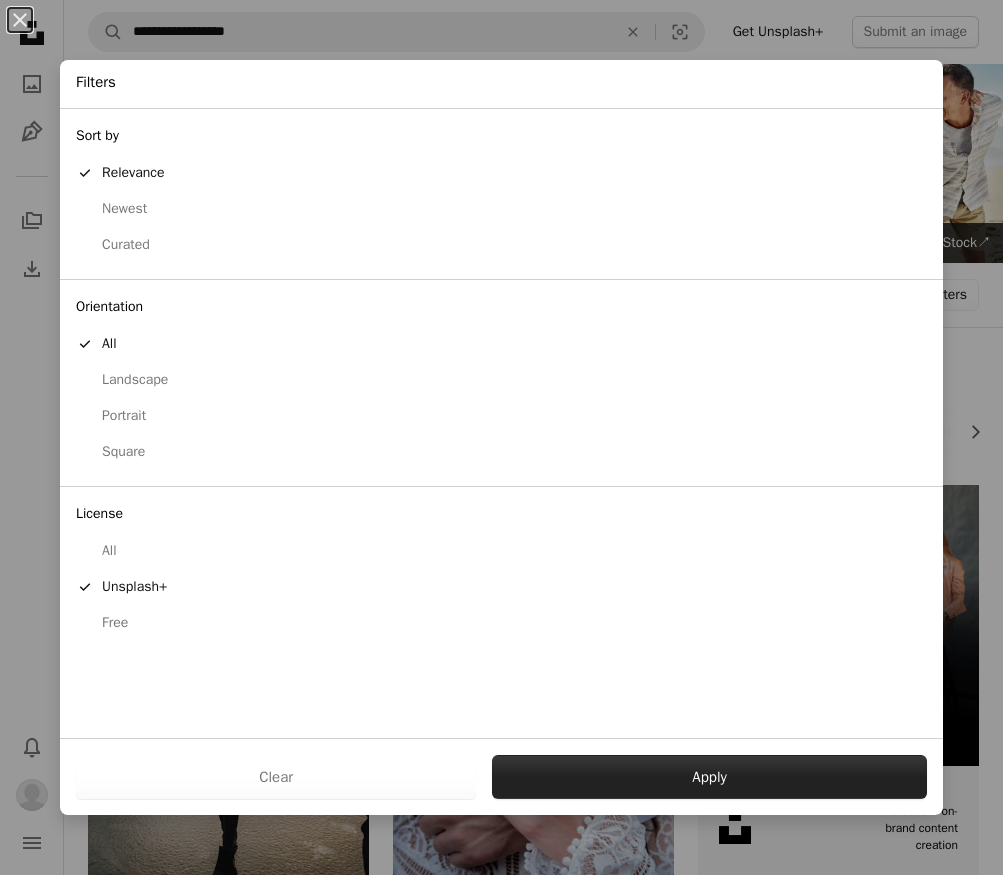 click on "Apply" at bounding box center [709, 777] 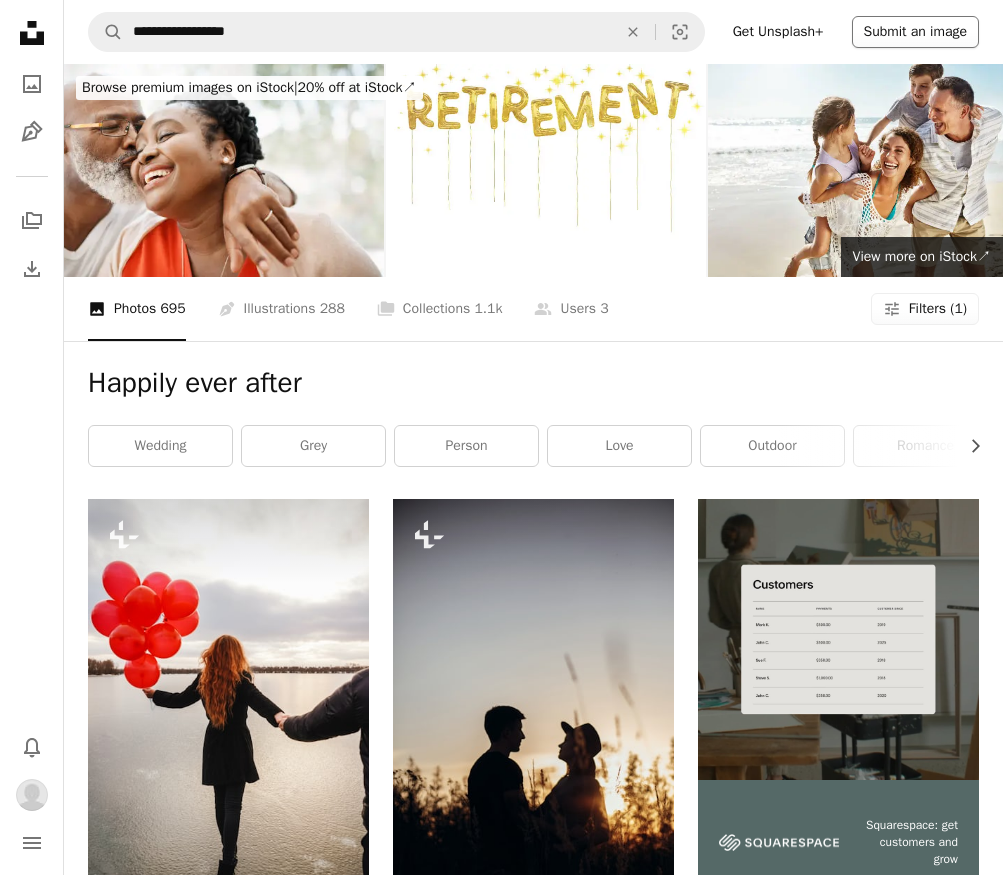 scroll, scrollTop: 0, scrollLeft: 0, axis: both 